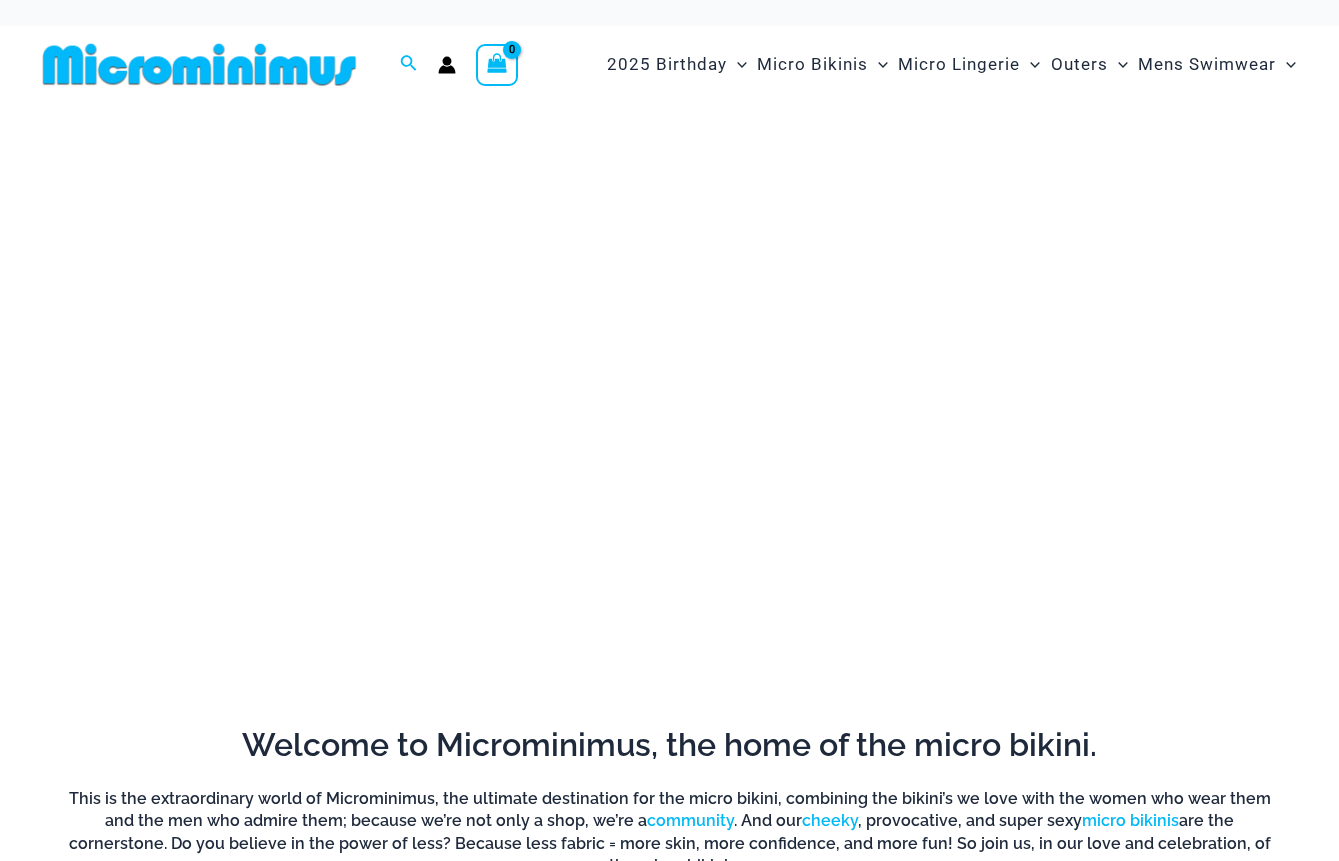 scroll, scrollTop: 0, scrollLeft: 0, axis: both 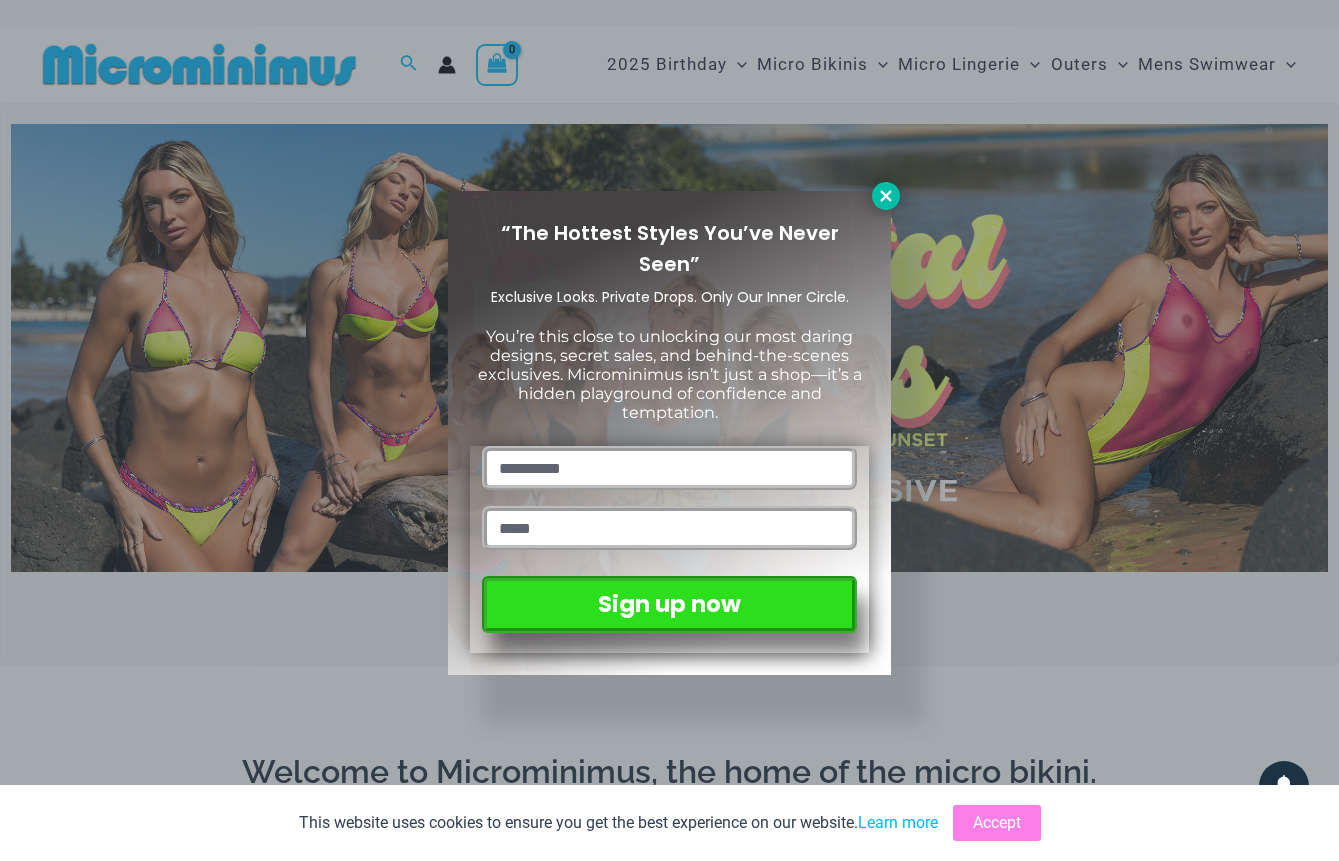 click 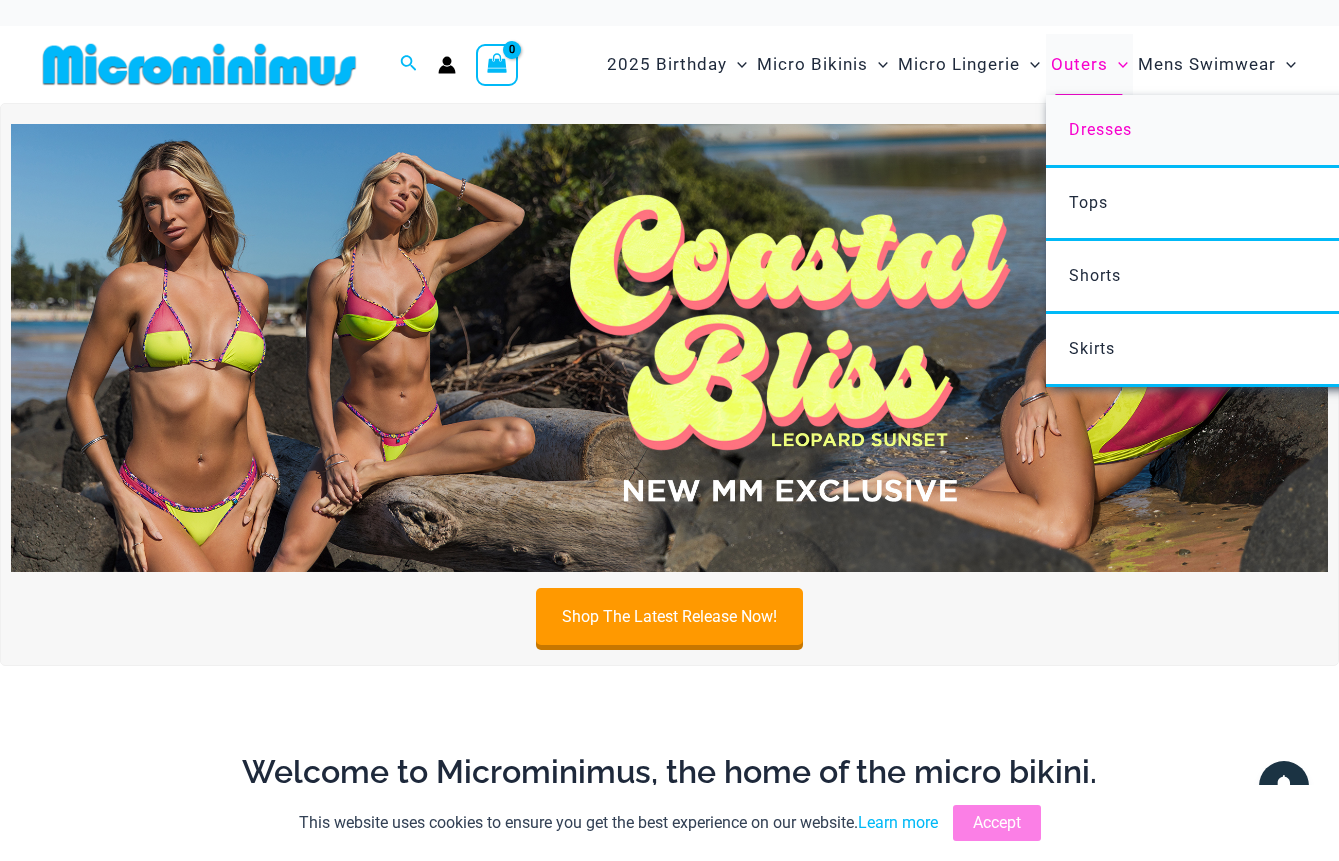click on "Dresses" at bounding box center [1100, 129] 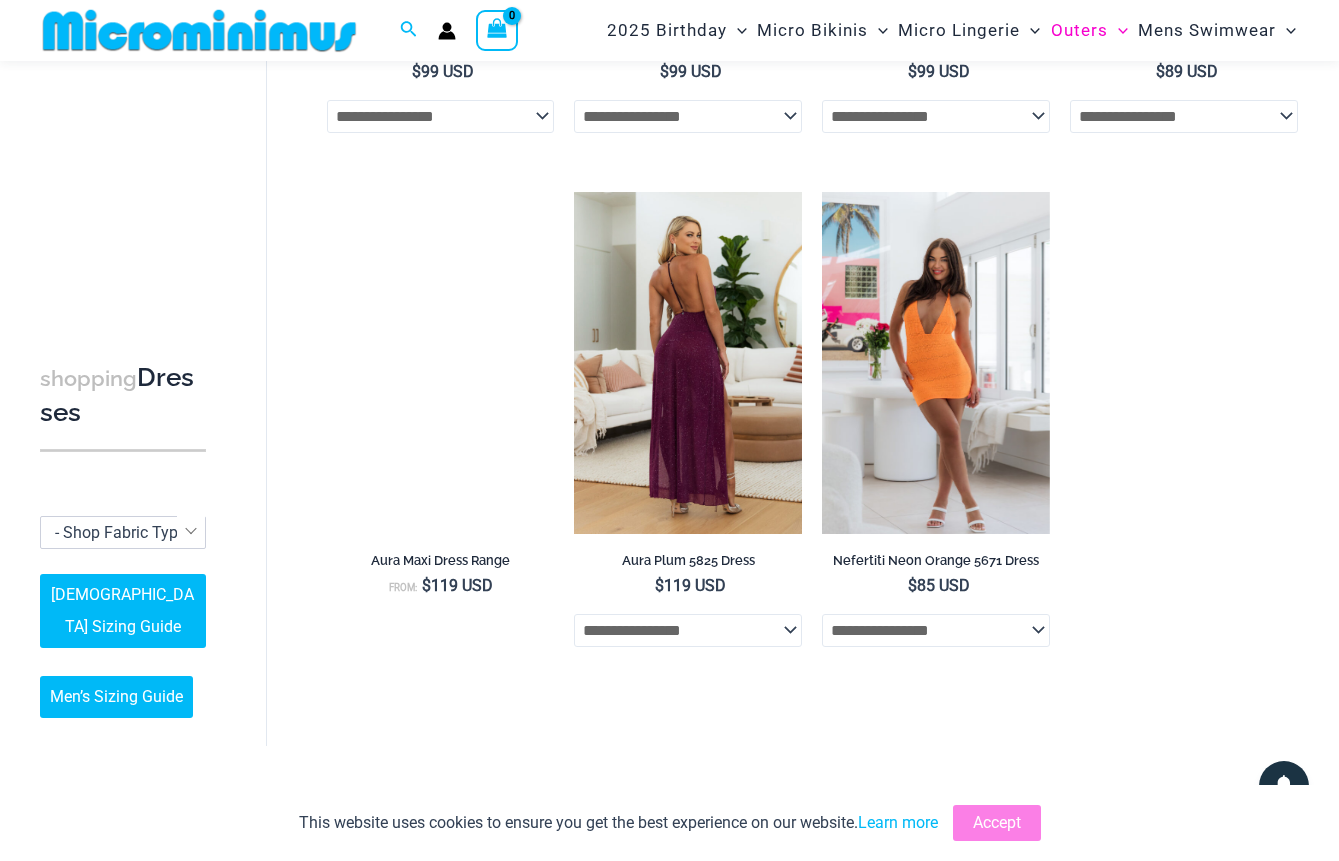 scroll, scrollTop: 1562, scrollLeft: 0, axis: vertical 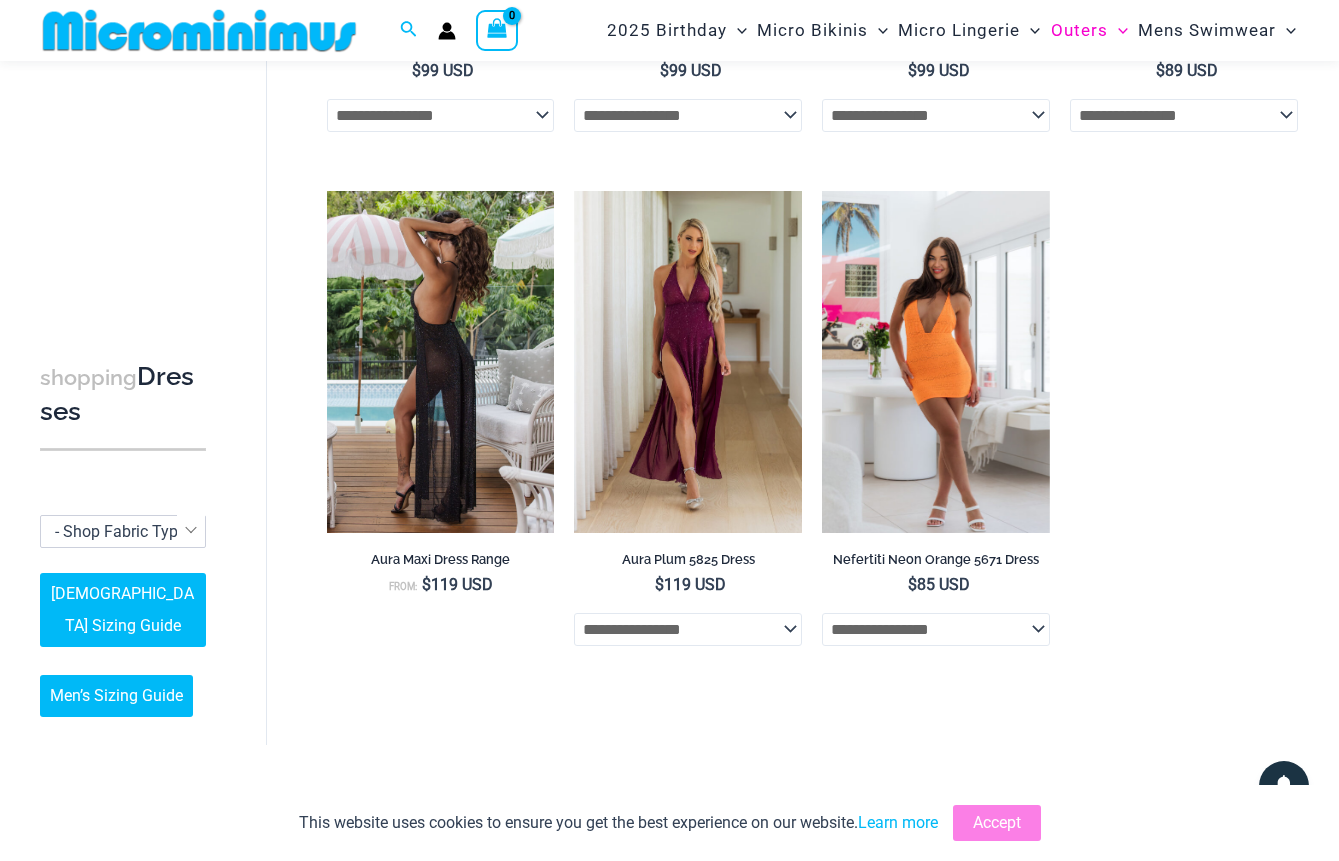 click at bounding box center [441, 362] 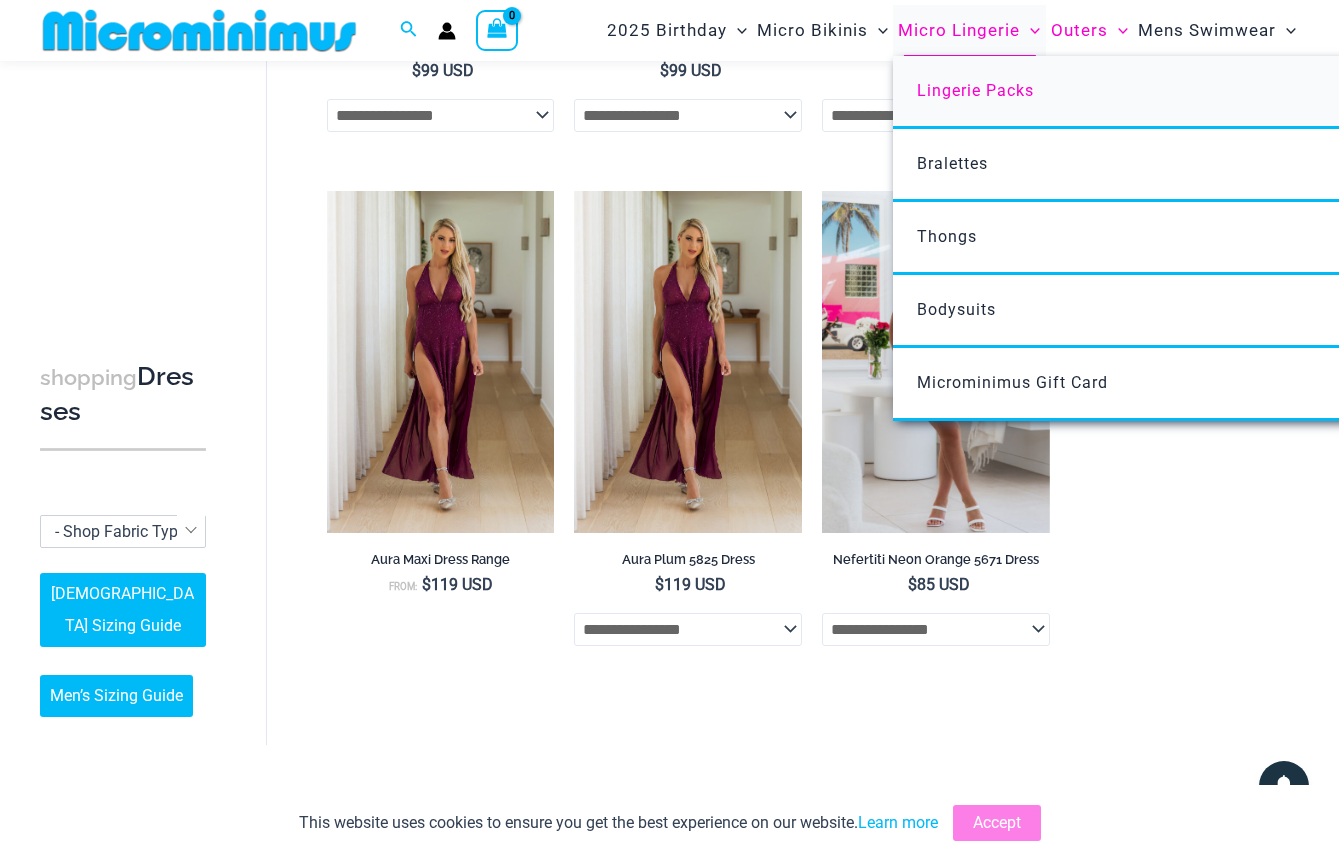 click on "Lingerie Packs" at bounding box center [975, 90] 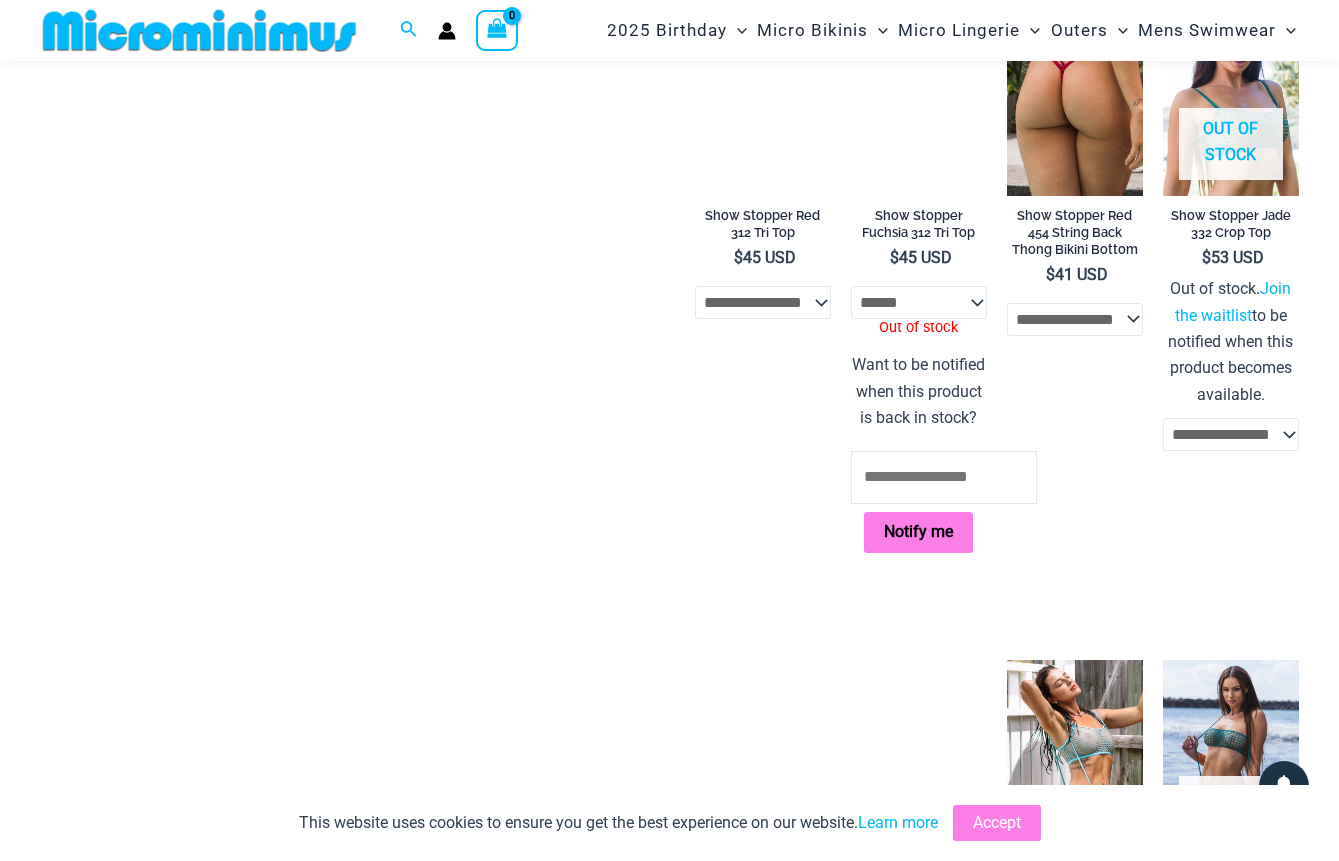 scroll, scrollTop: 2730, scrollLeft: 0, axis: vertical 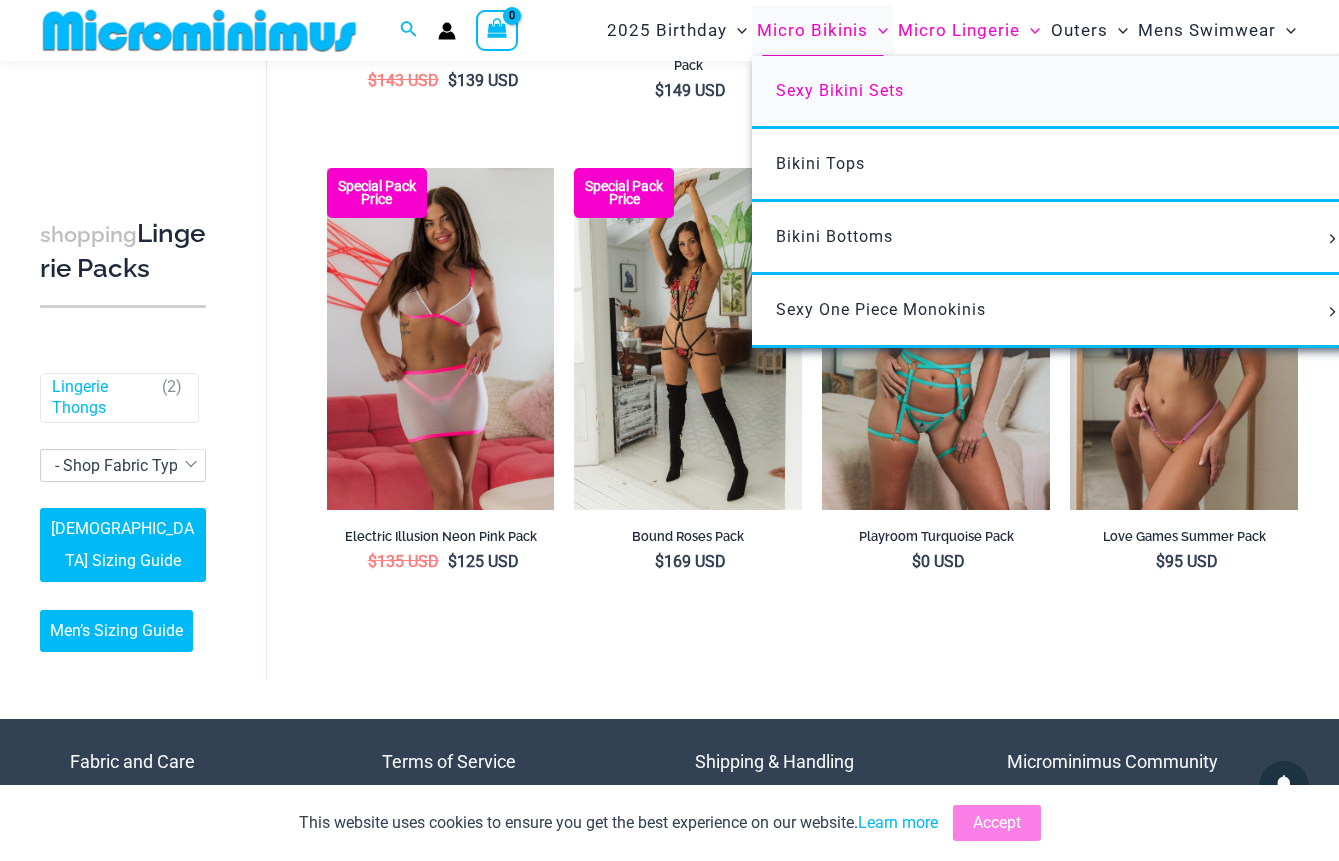 click on "Sexy Bikini Sets" at bounding box center [840, 90] 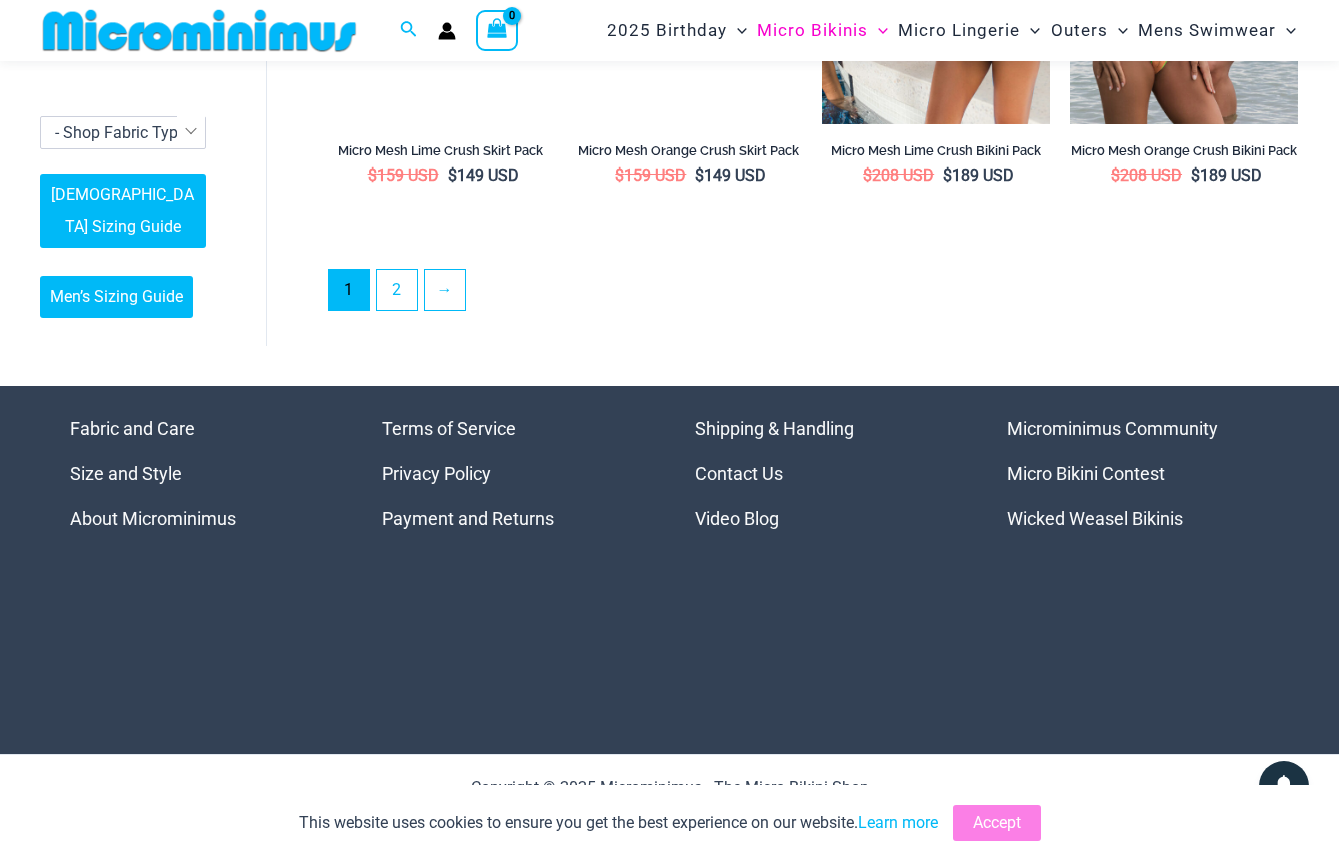 scroll, scrollTop: 3755, scrollLeft: 0, axis: vertical 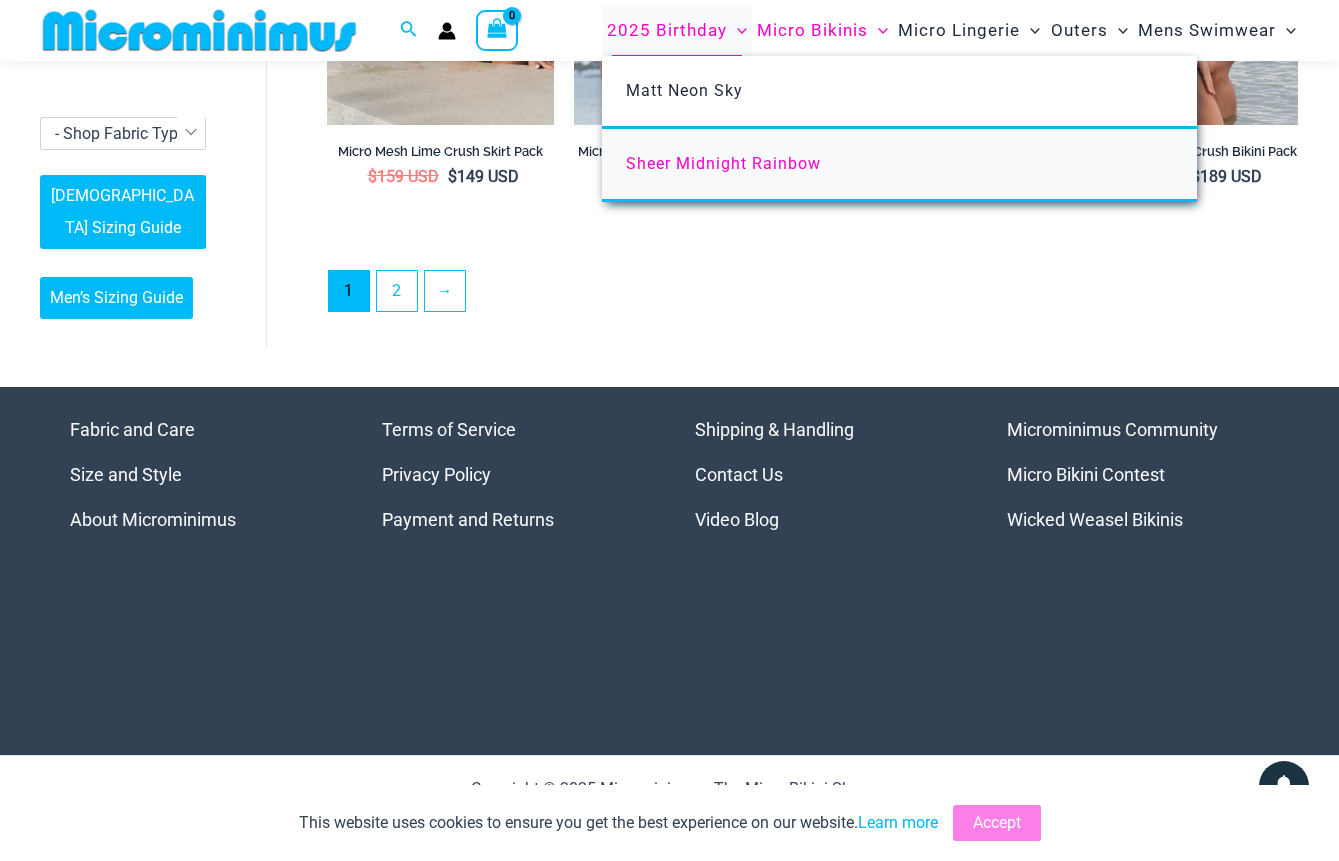click on "Sheer Midnight Rainbow" at bounding box center (723, 163) 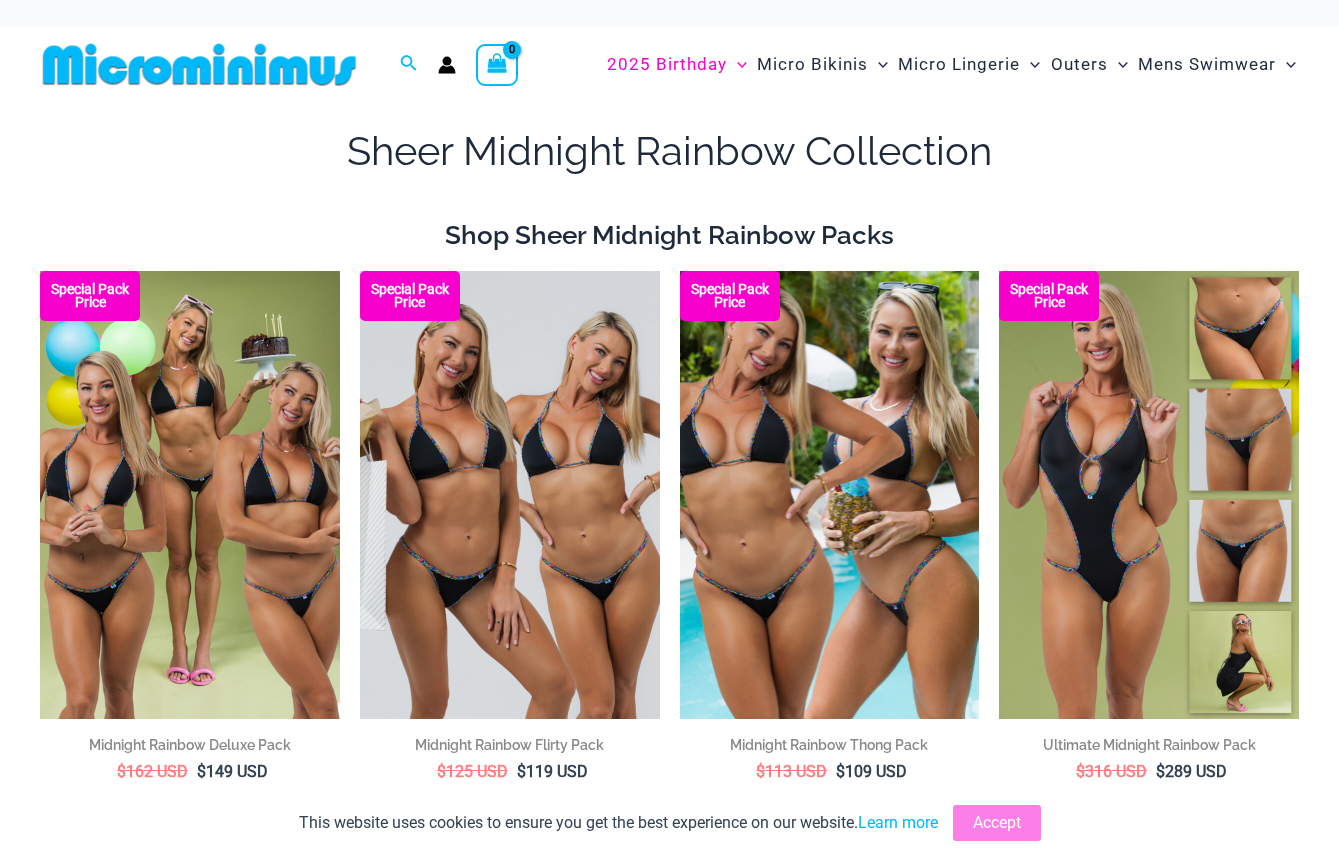 scroll, scrollTop: 0, scrollLeft: 0, axis: both 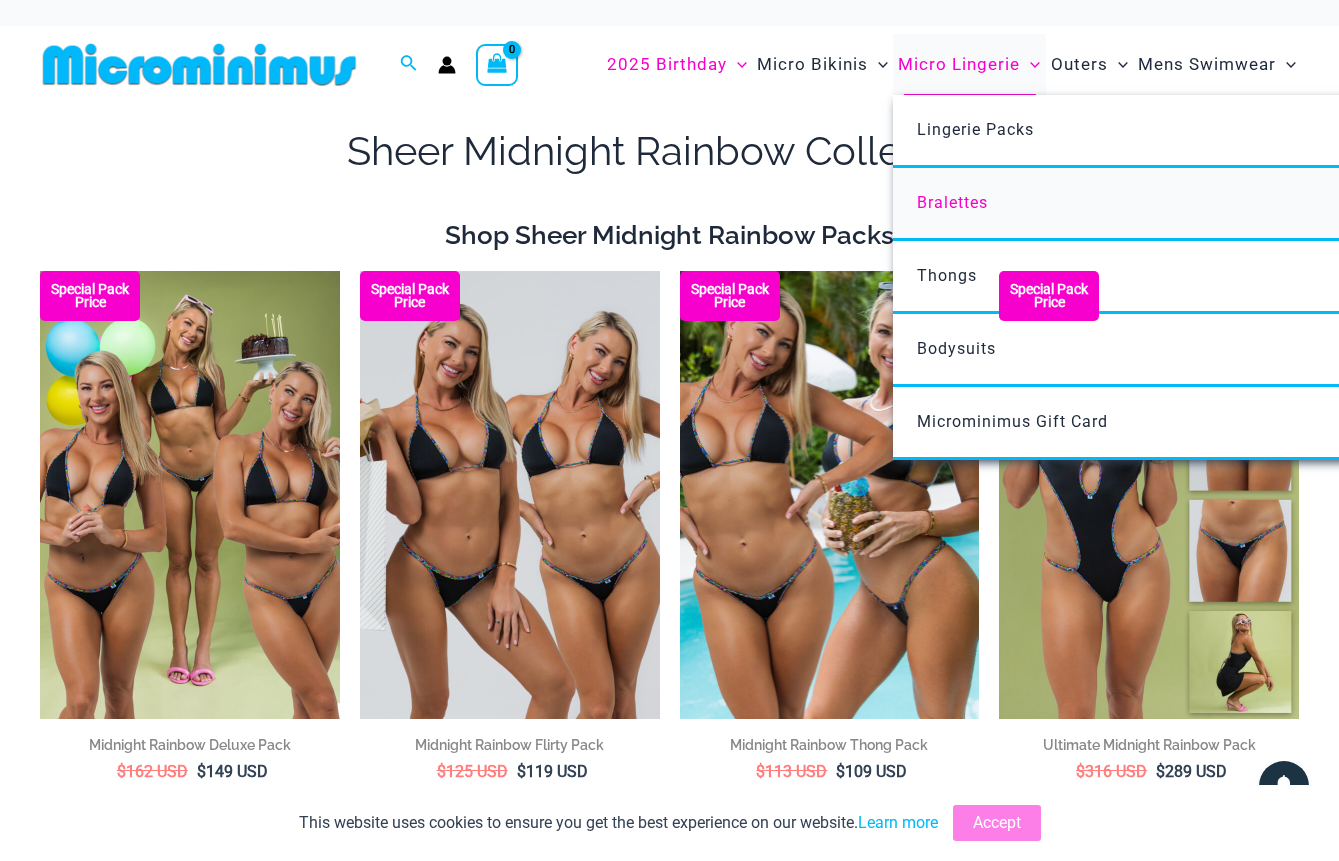 click on "Bralettes" at bounding box center [952, 202] 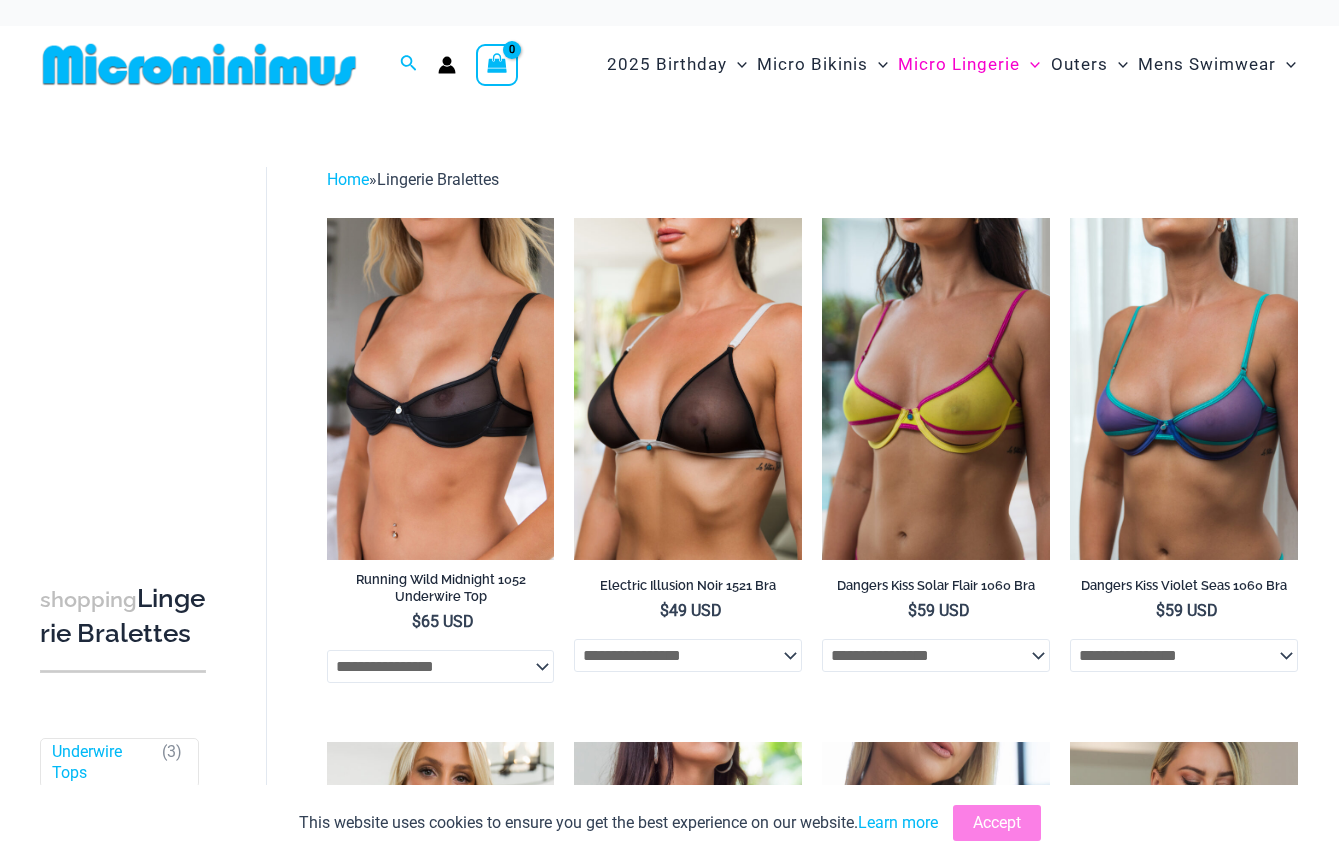 scroll, scrollTop: 0, scrollLeft: 0, axis: both 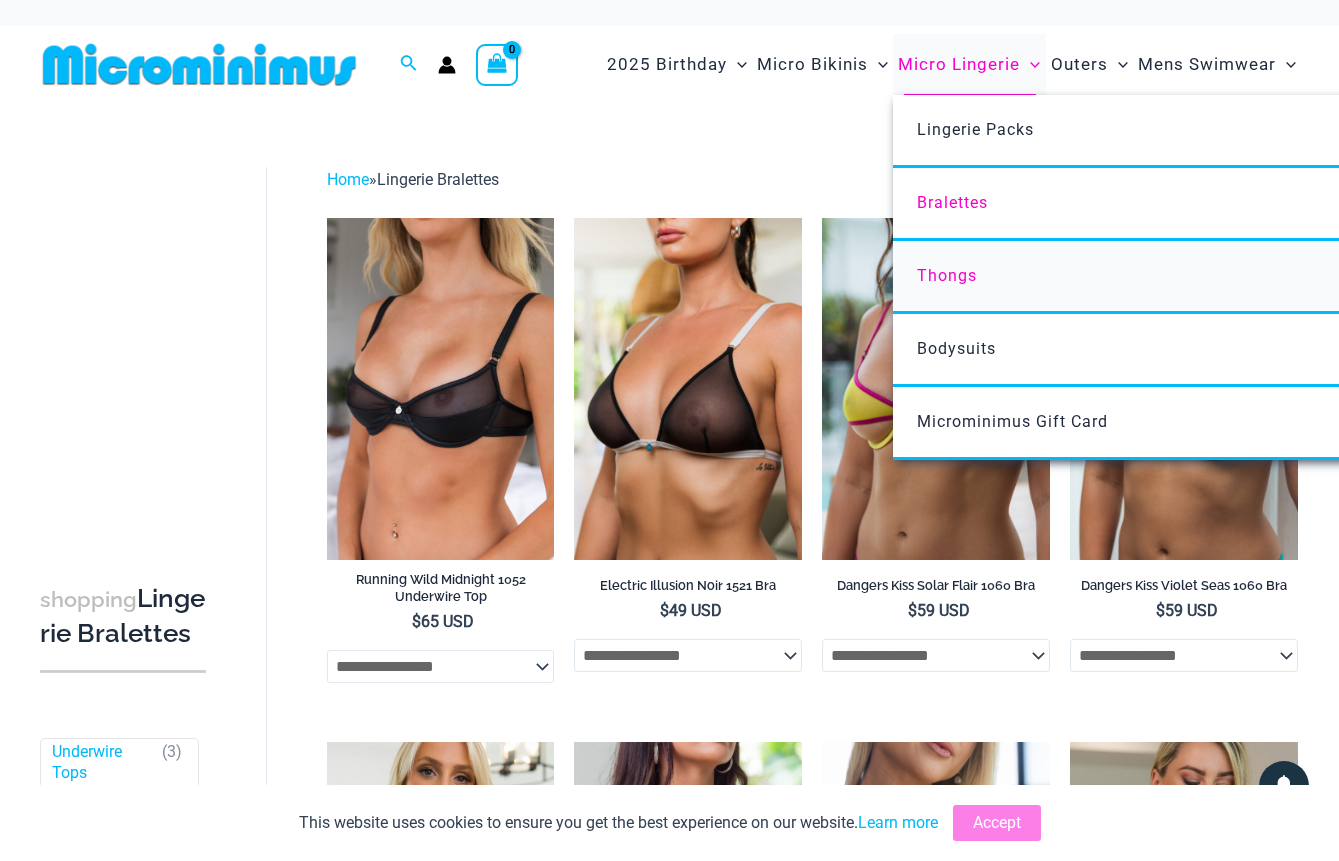 click on "Thongs" at bounding box center [947, 275] 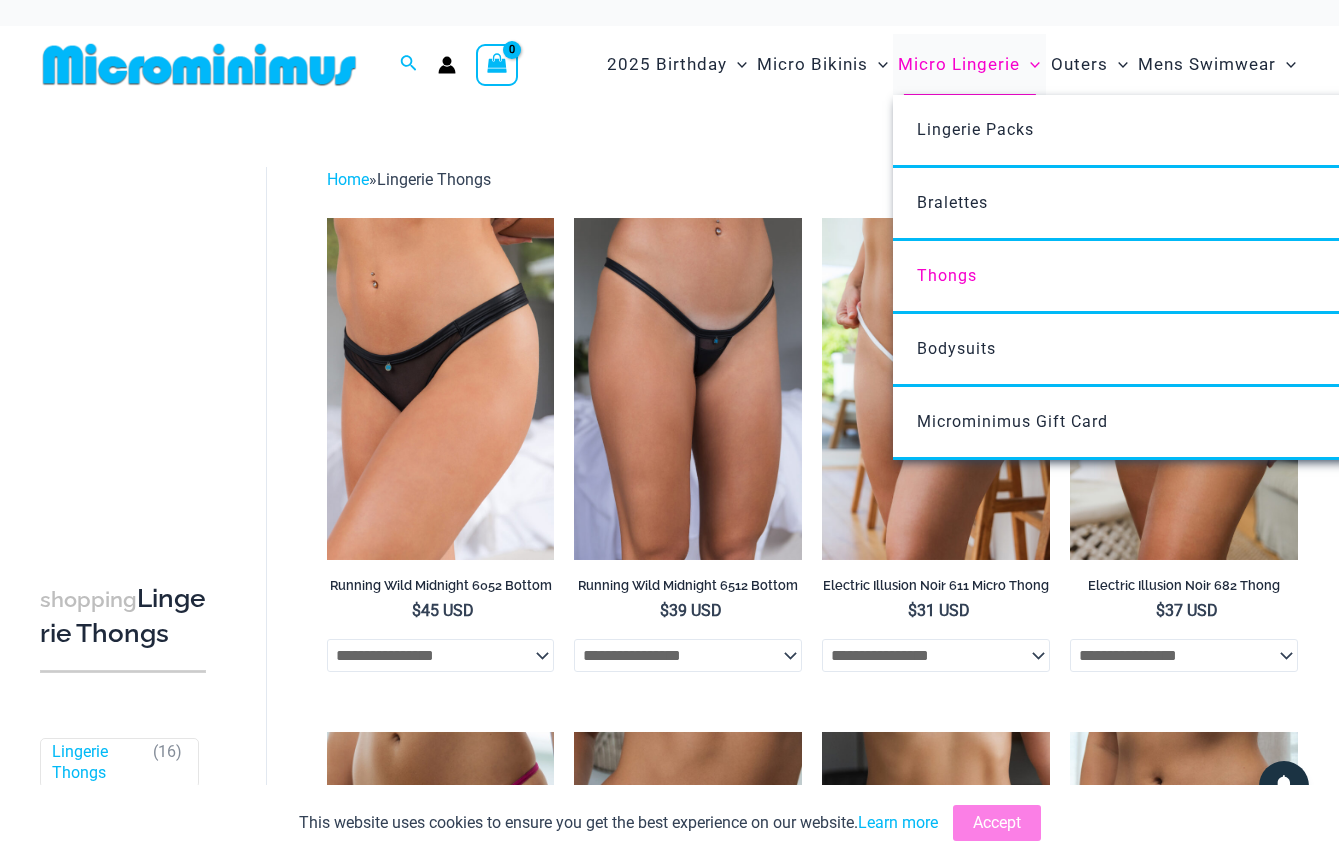 scroll, scrollTop: 0, scrollLeft: 0, axis: both 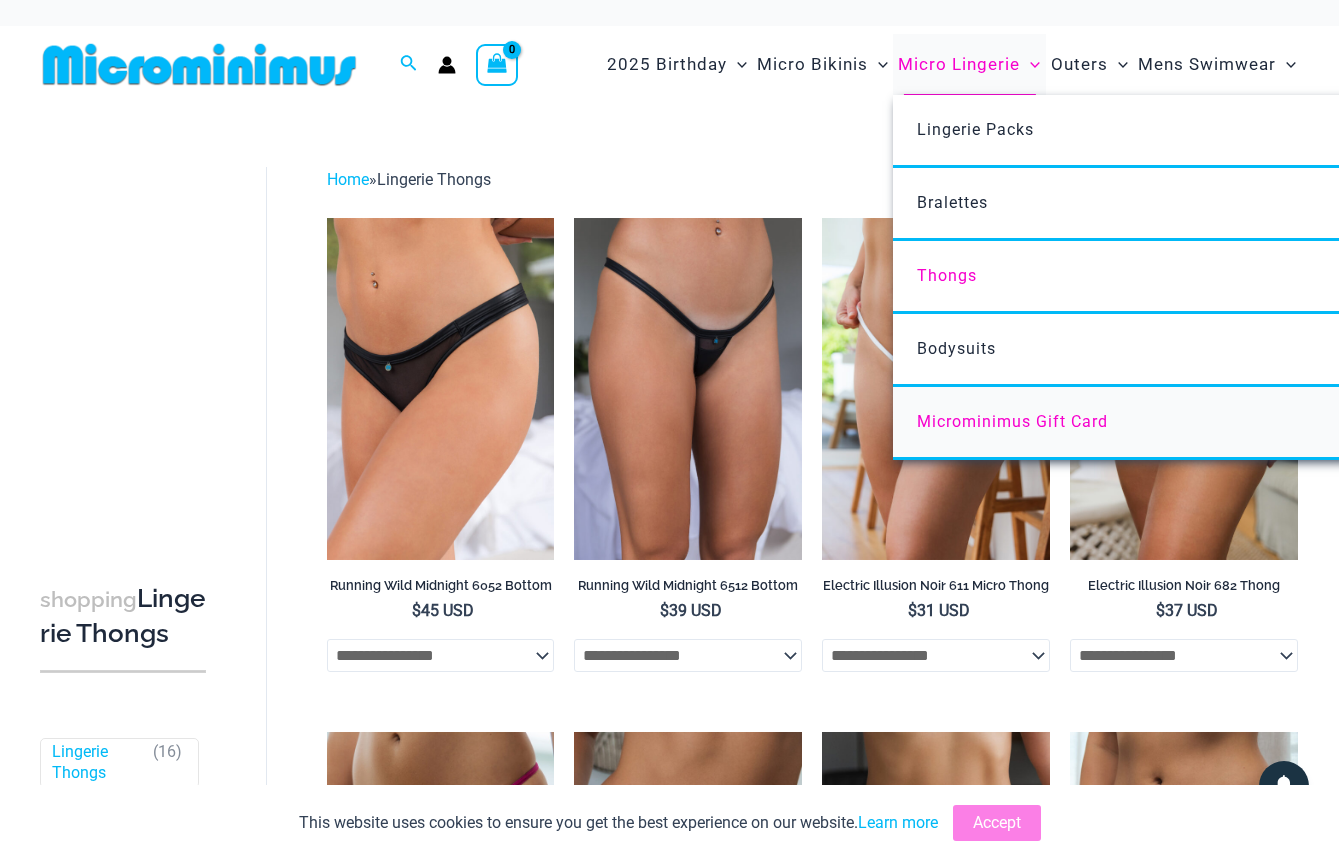 click on "Microminimus Gift Card" at bounding box center [1012, 421] 